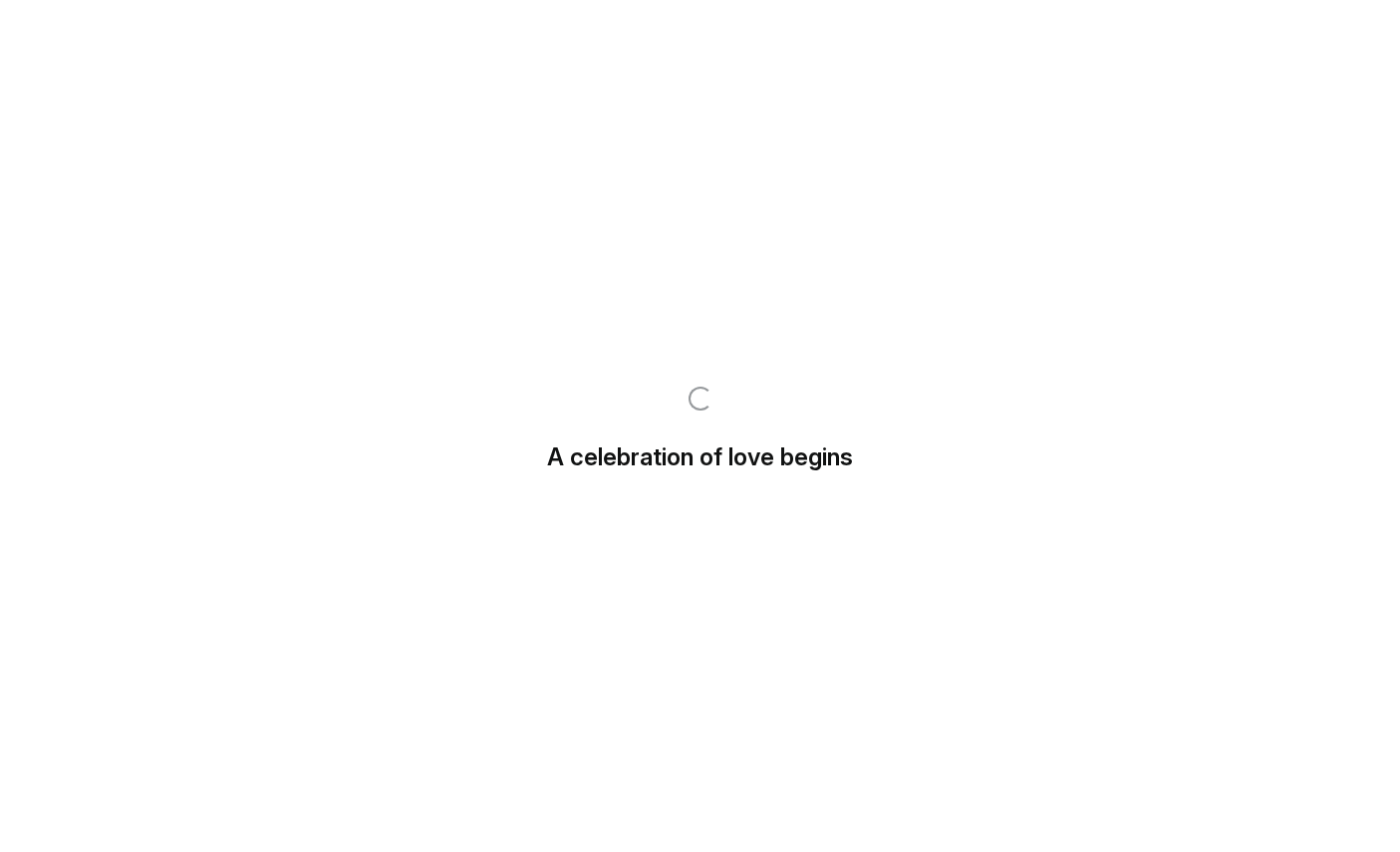 scroll, scrollTop: 26, scrollLeft: 0, axis: vertical 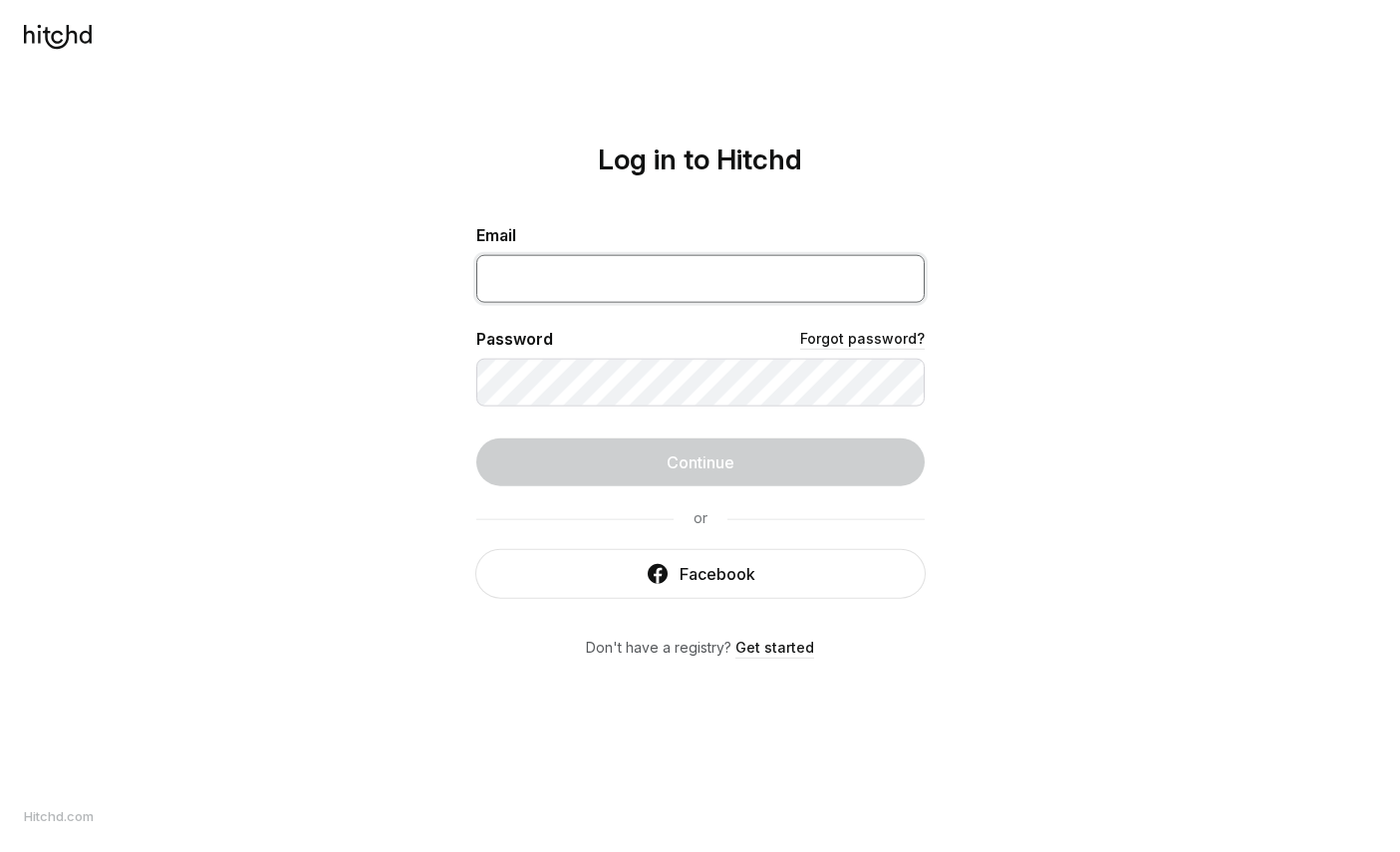 click at bounding box center [700, 278] 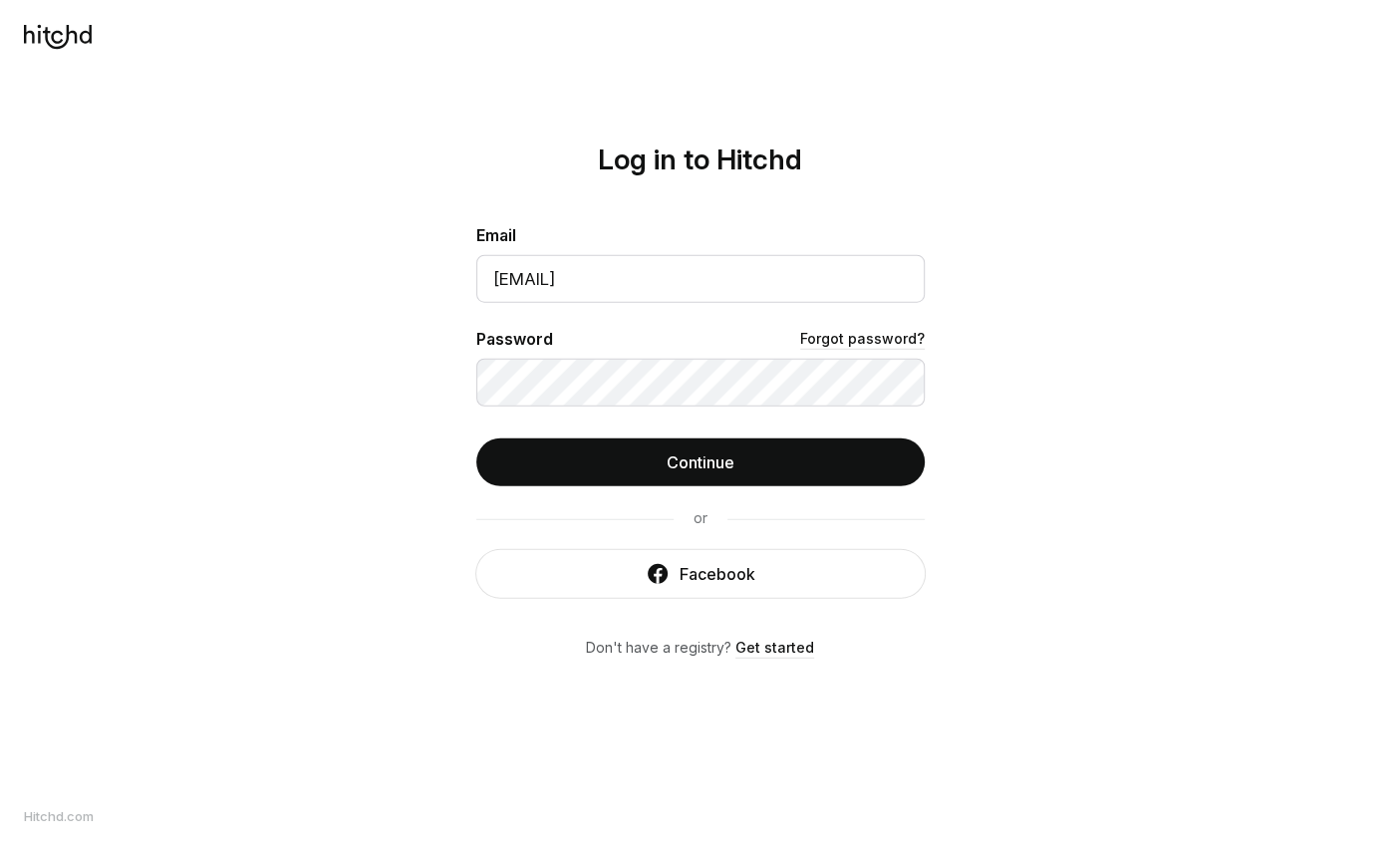 click on "Continue" at bounding box center (700, 461) 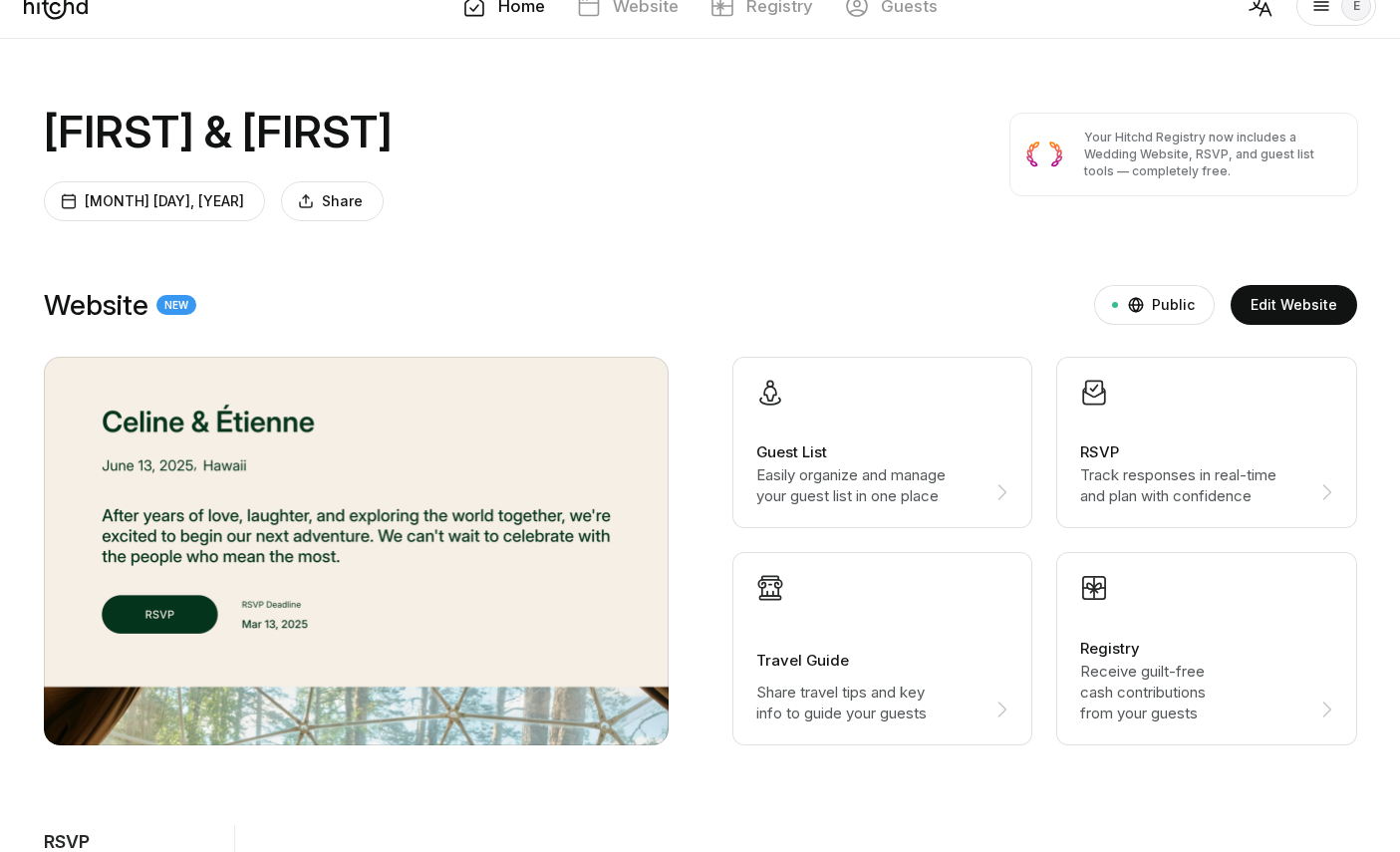 click on "Guests" at bounding box center [909, 6] 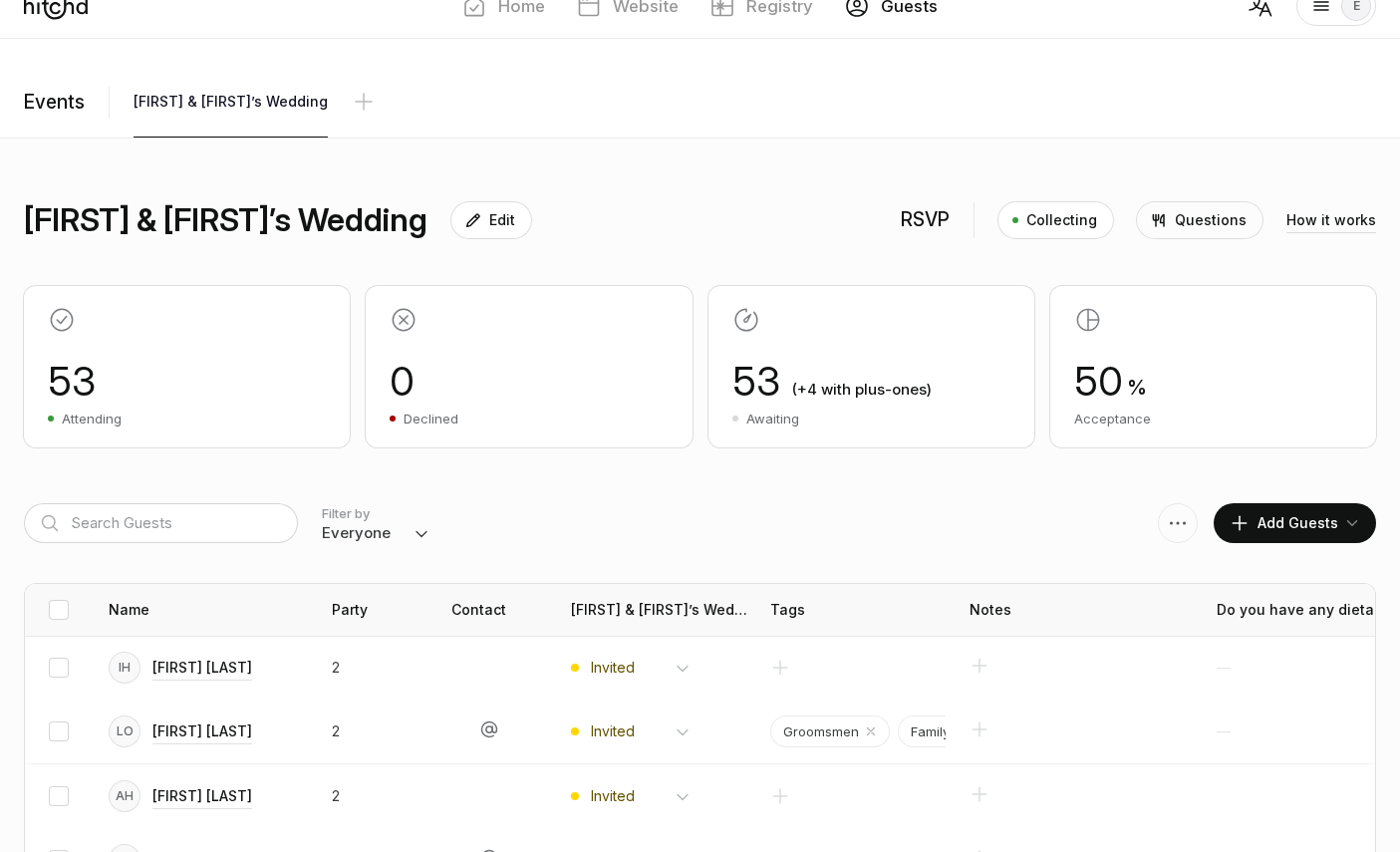 click on "Everyone
Attending
Declined
Awaiting
Not Invited" at bounding box center [376, 533] 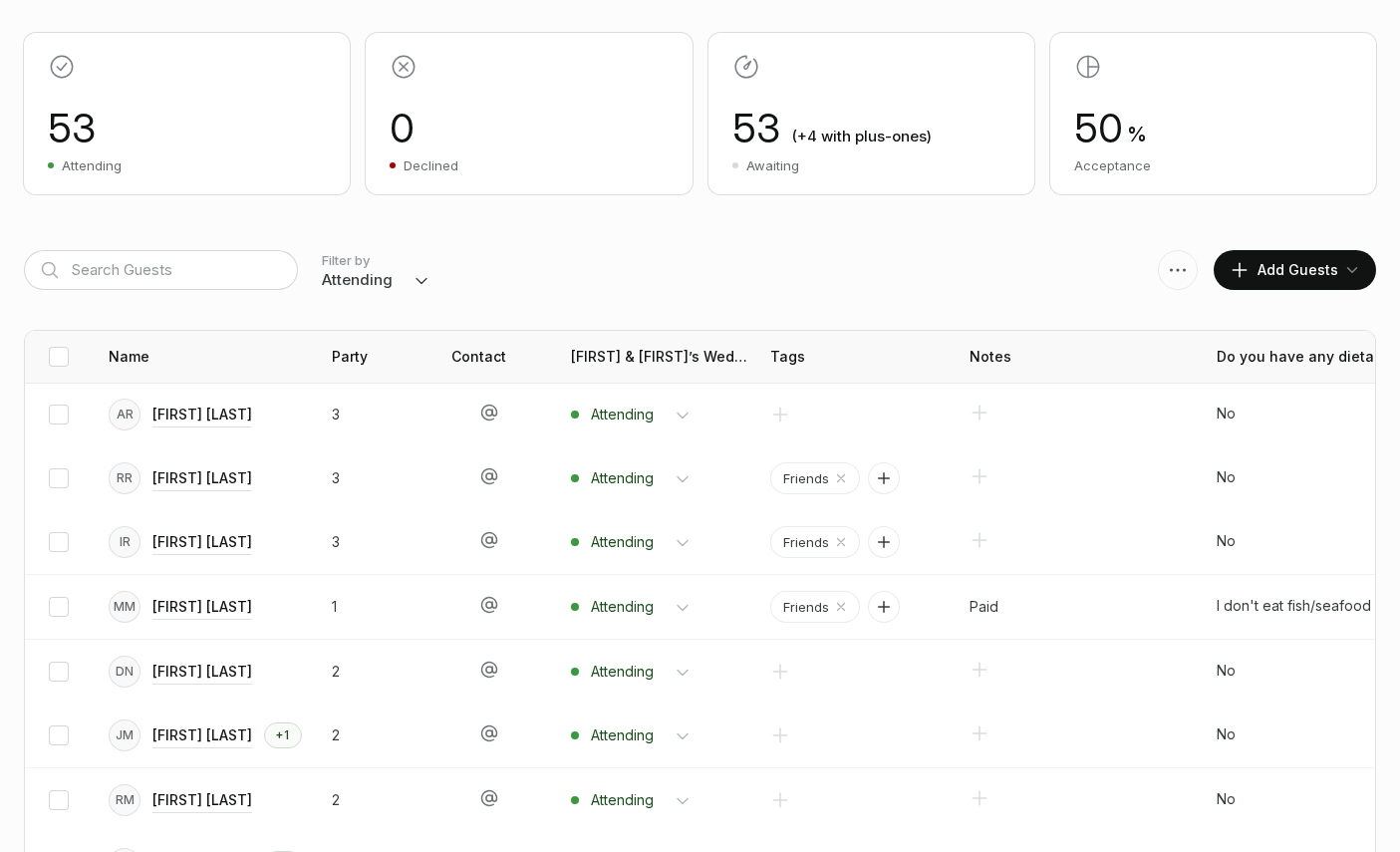 scroll, scrollTop: 279, scrollLeft: 0, axis: vertical 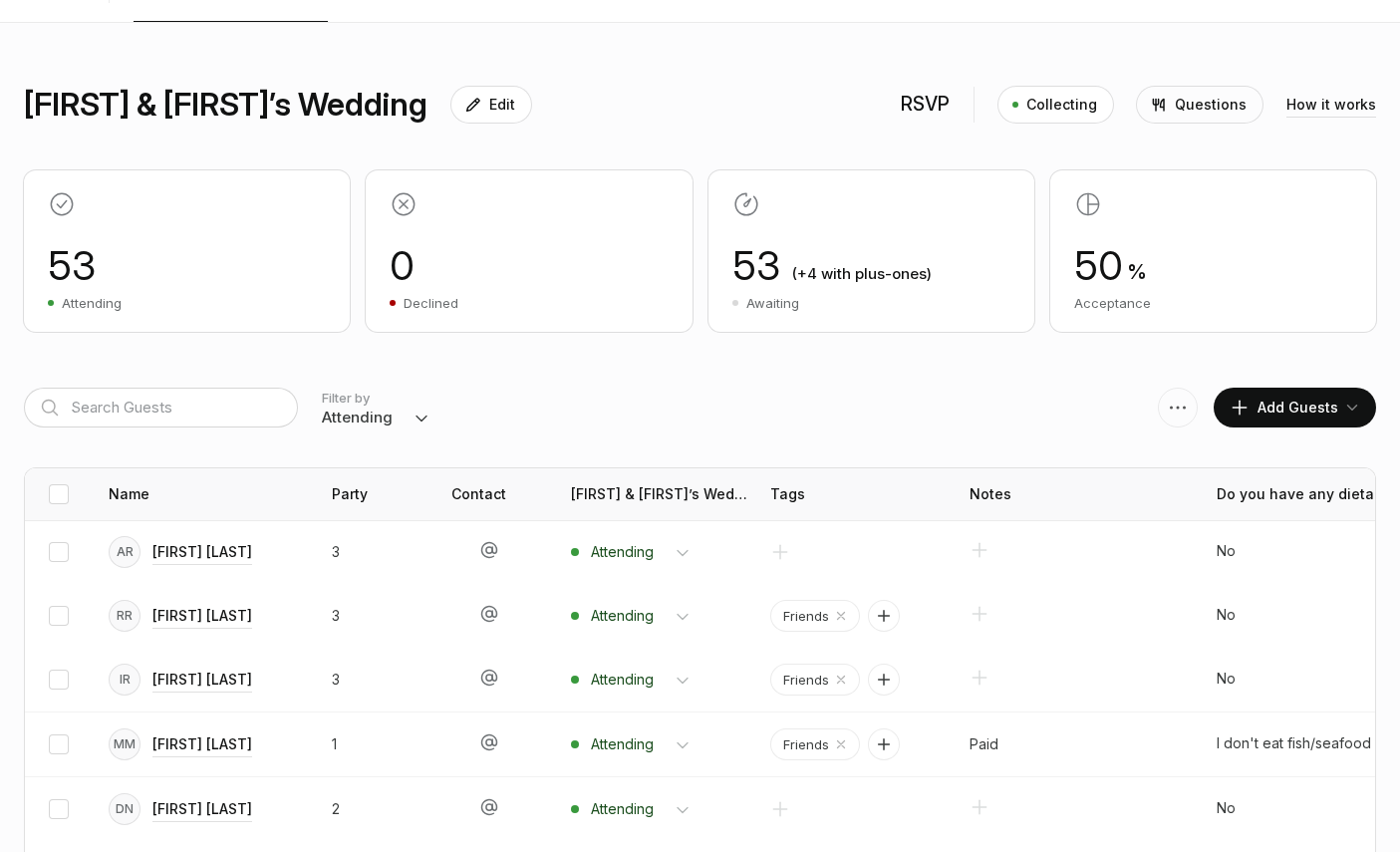 click on "Everyone
Attending
Declined
Awaiting
Not Invited" at bounding box center [376, 418] 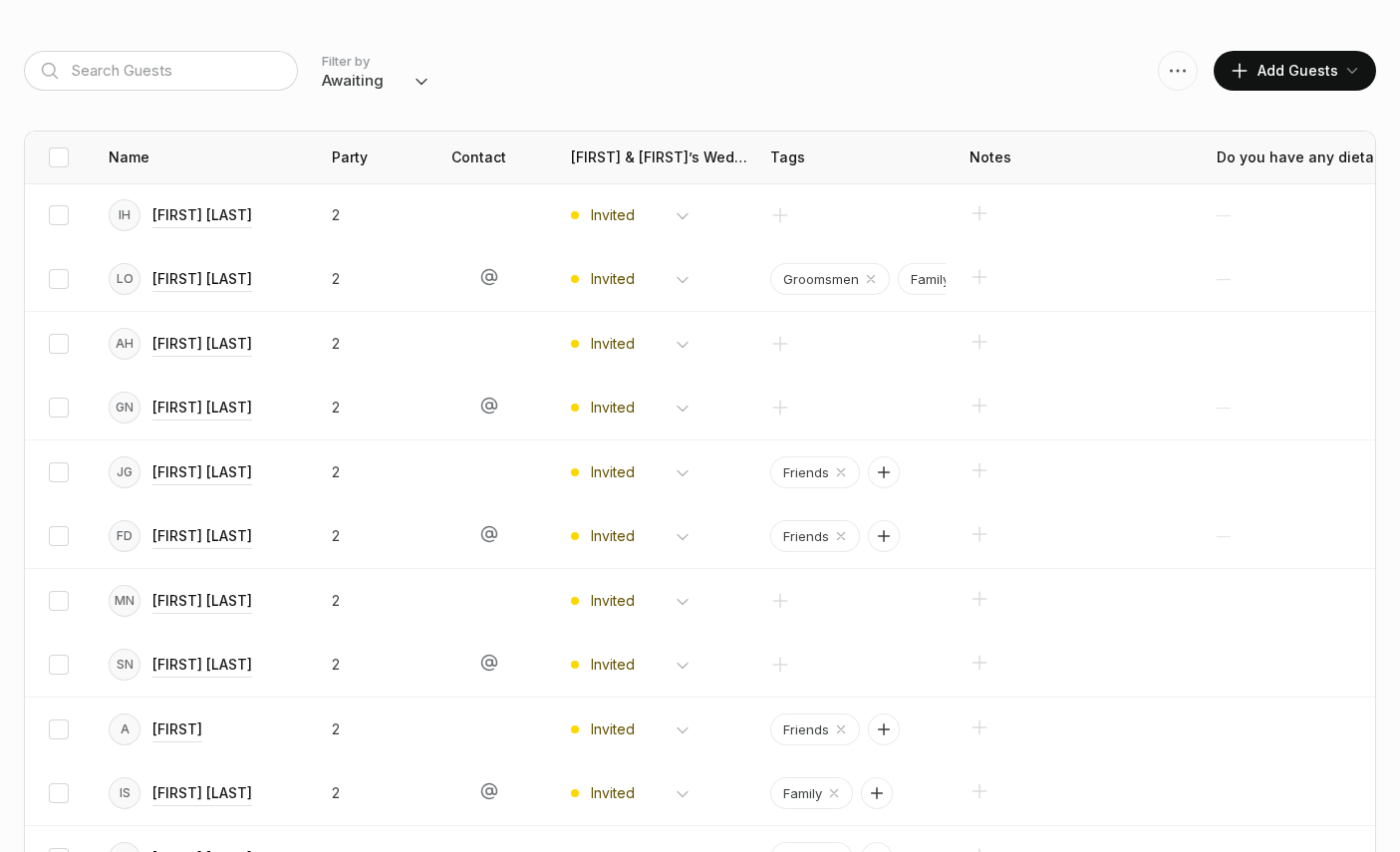 scroll, scrollTop: 480, scrollLeft: 0, axis: vertical 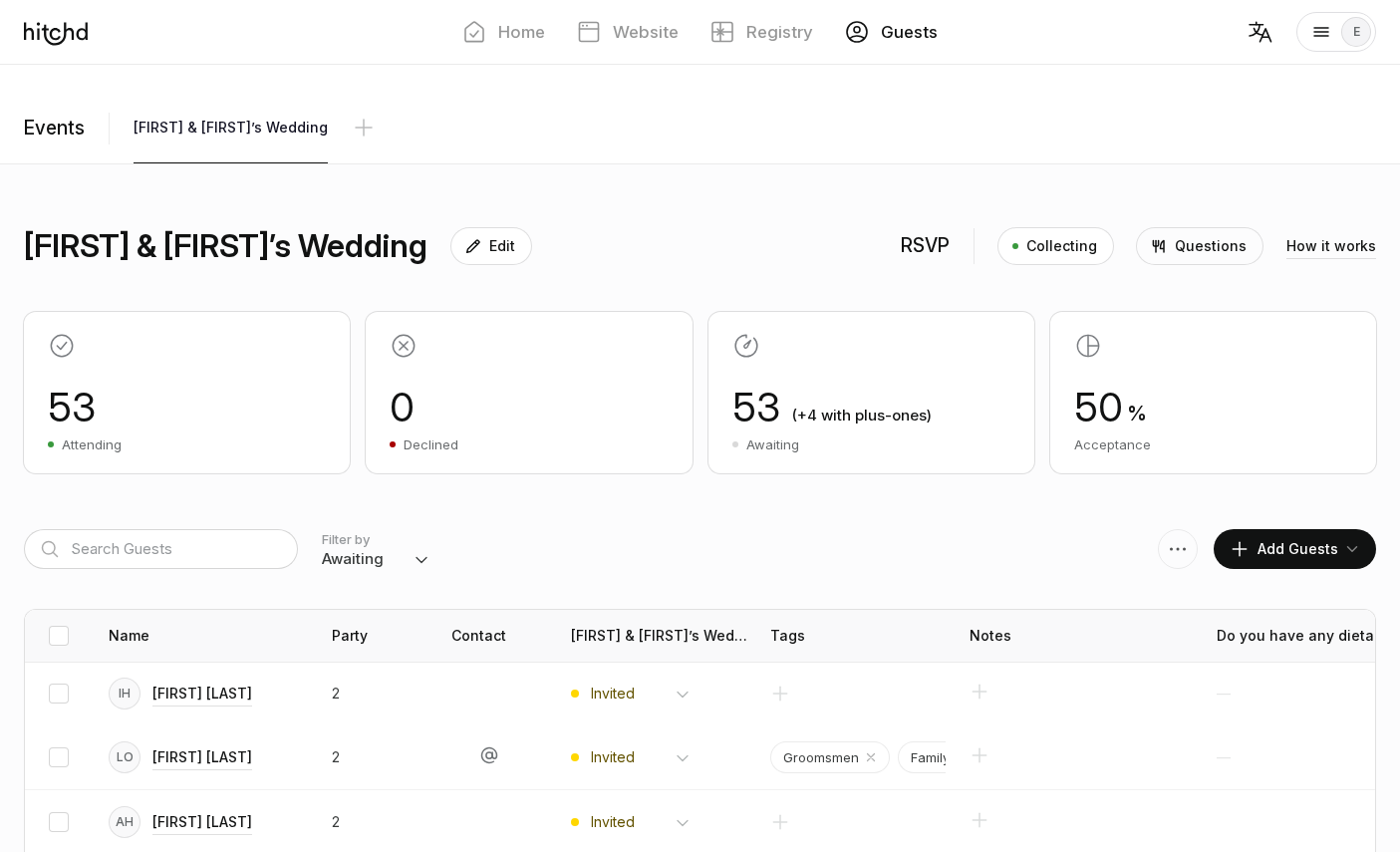 click on "Website" at bounding box center [646, 32] 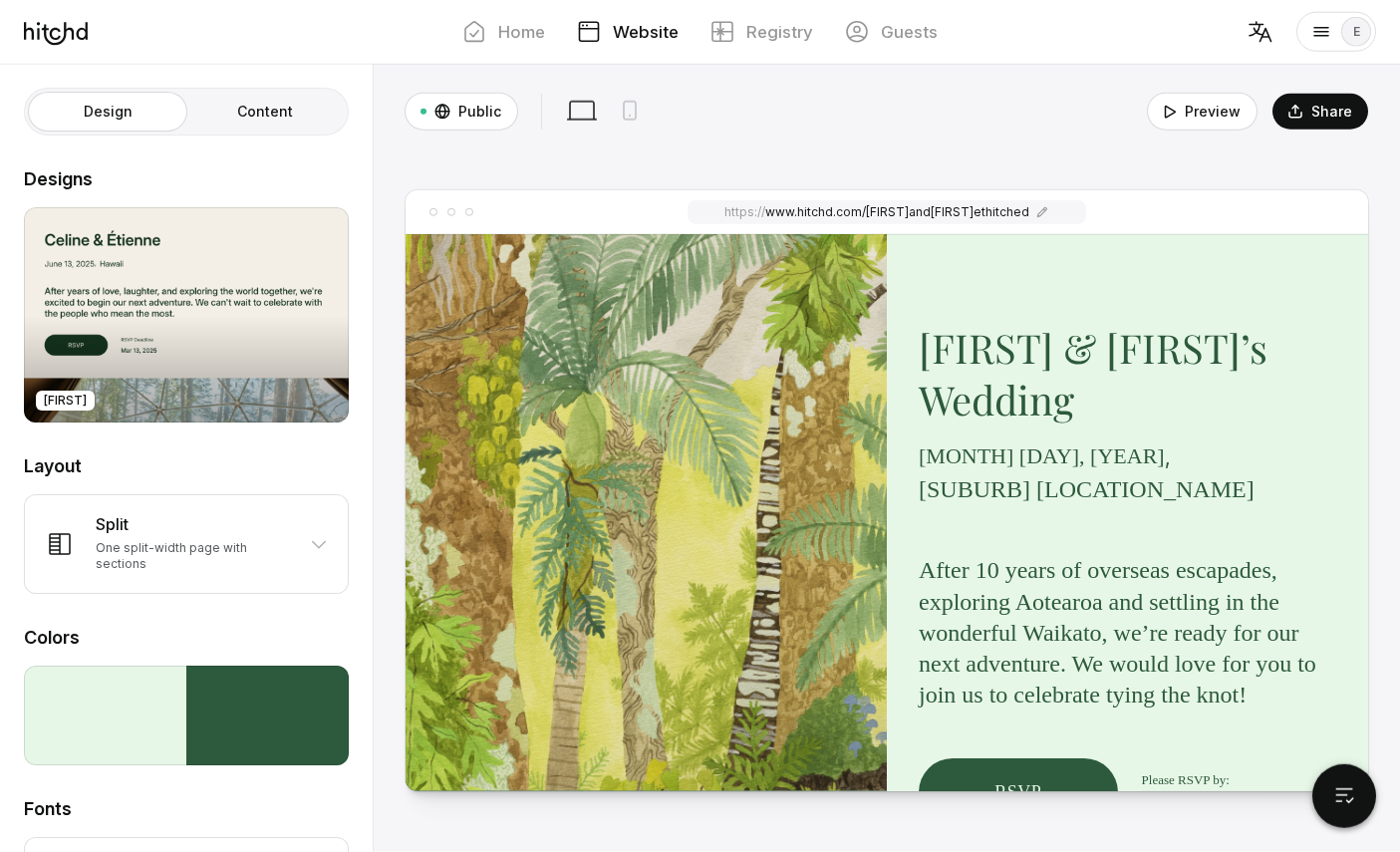 scroll, scrollTop: 75, scrollLeft: 0, axis: vertical 